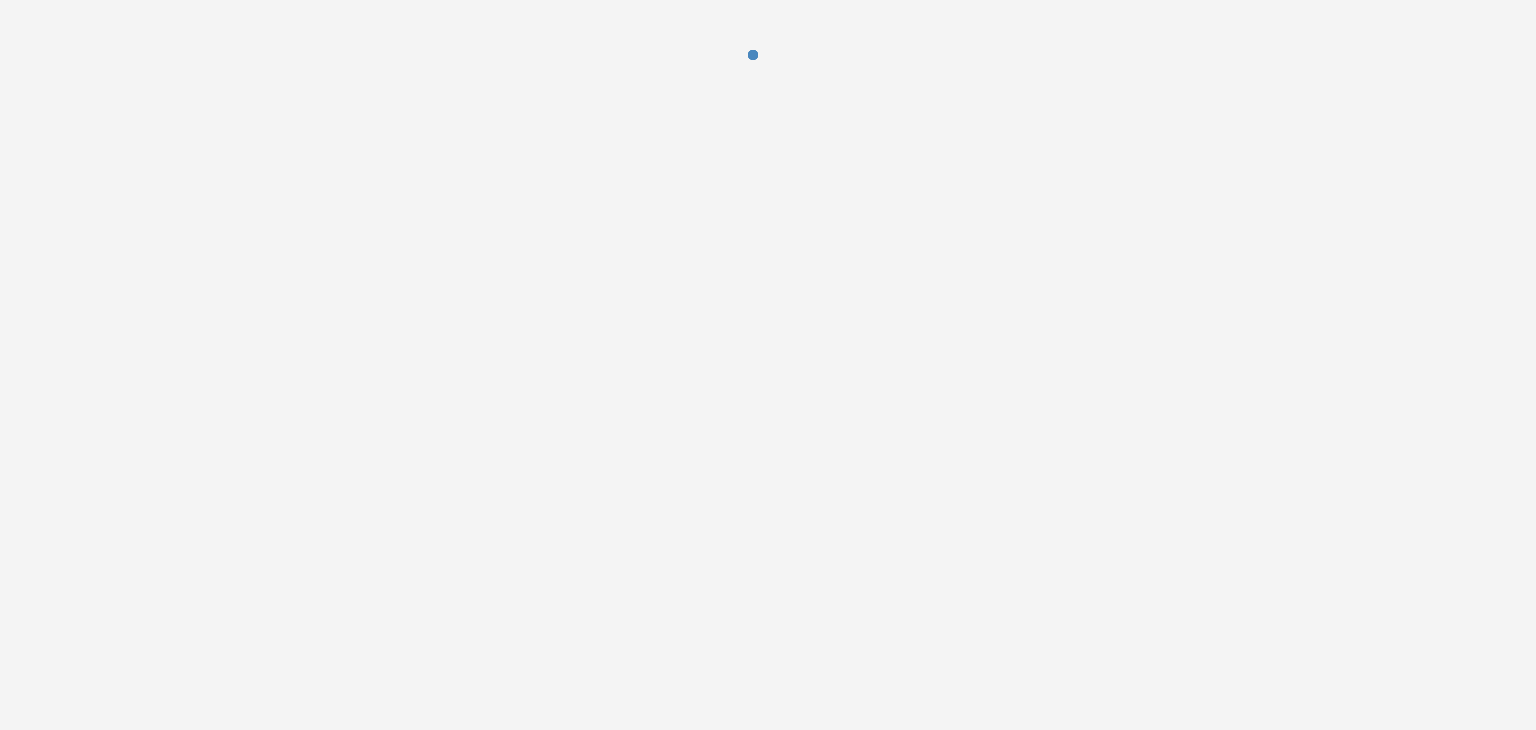 scroll, scrollTop: 0, scrollLeft: 0, axis: both 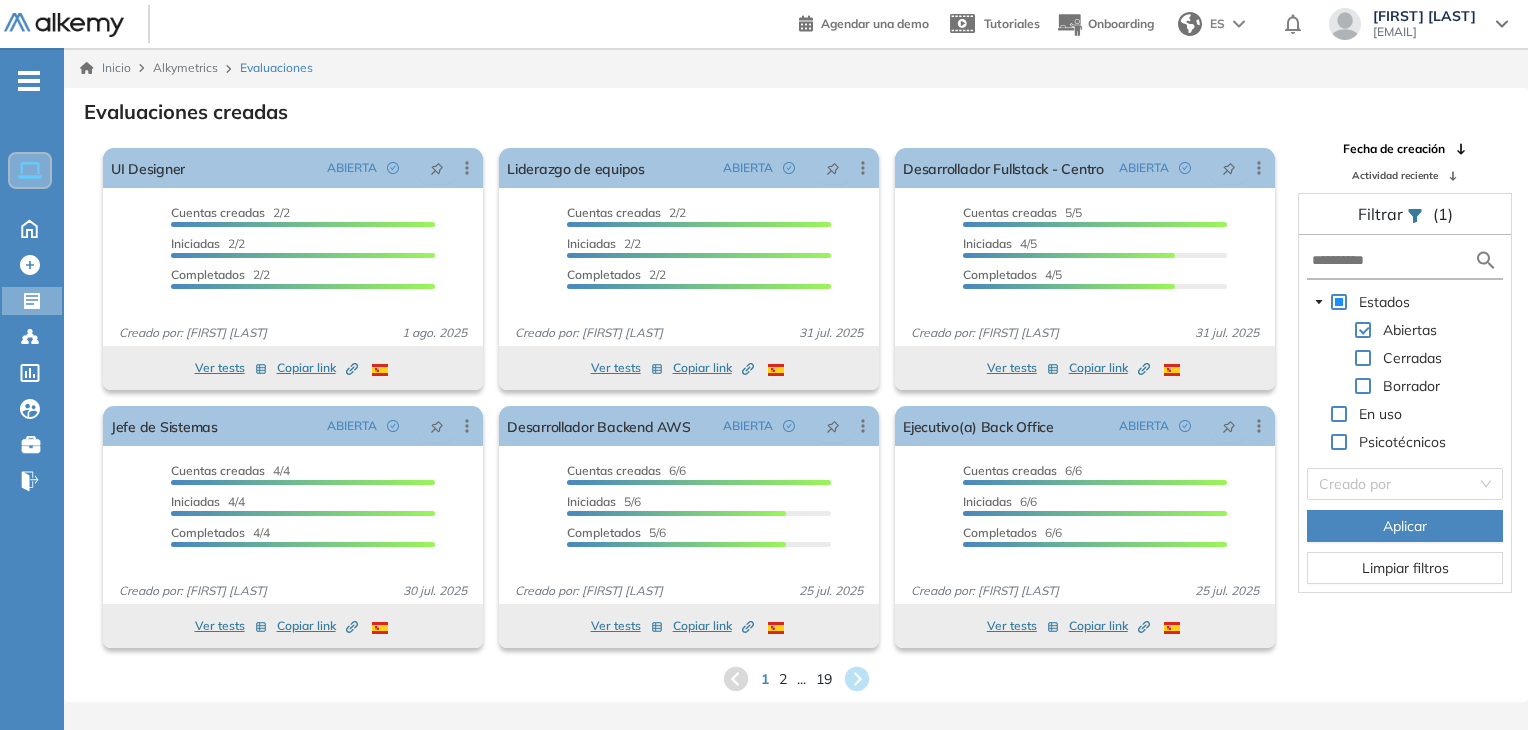 click at bounding box center [1405, 261] 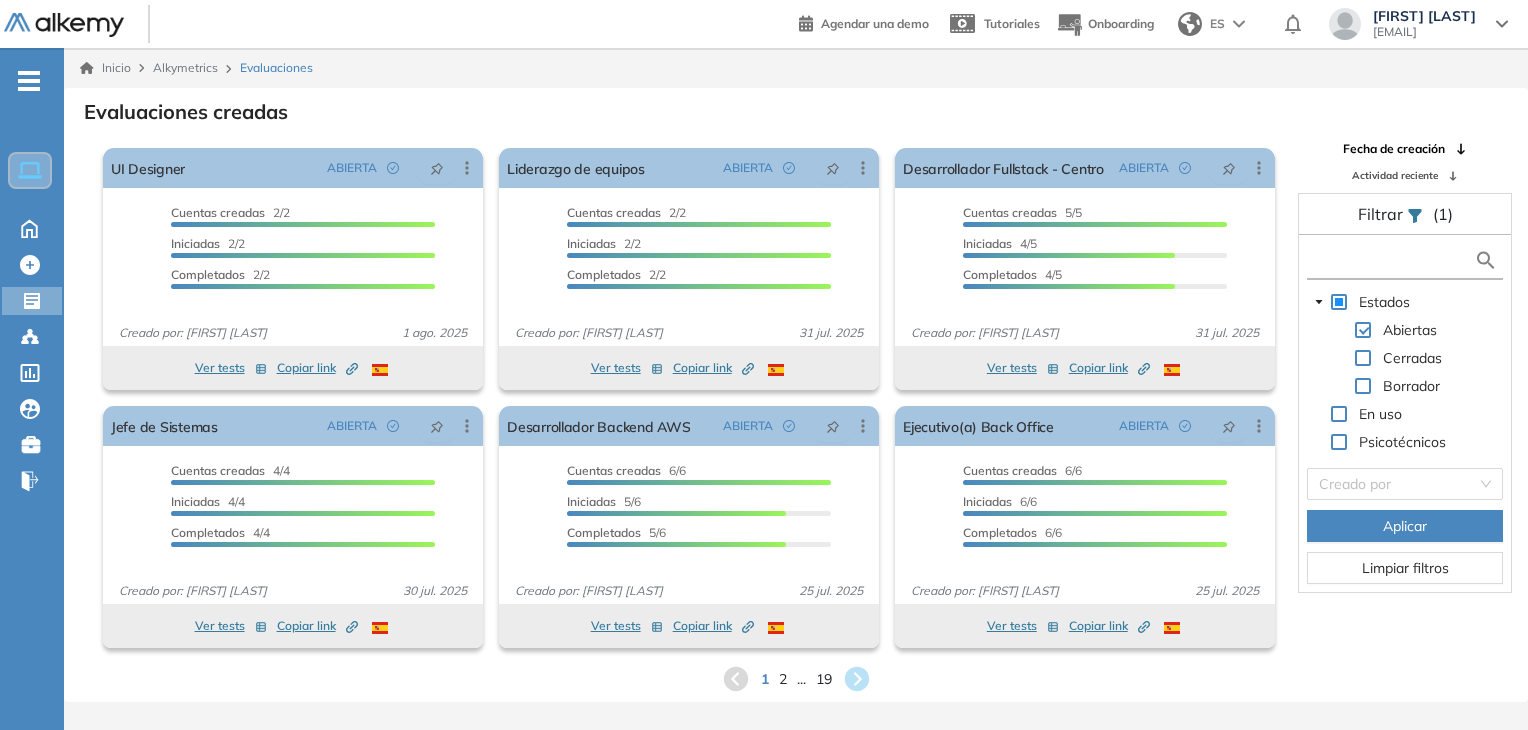 click at bounding box center (1393, 260) 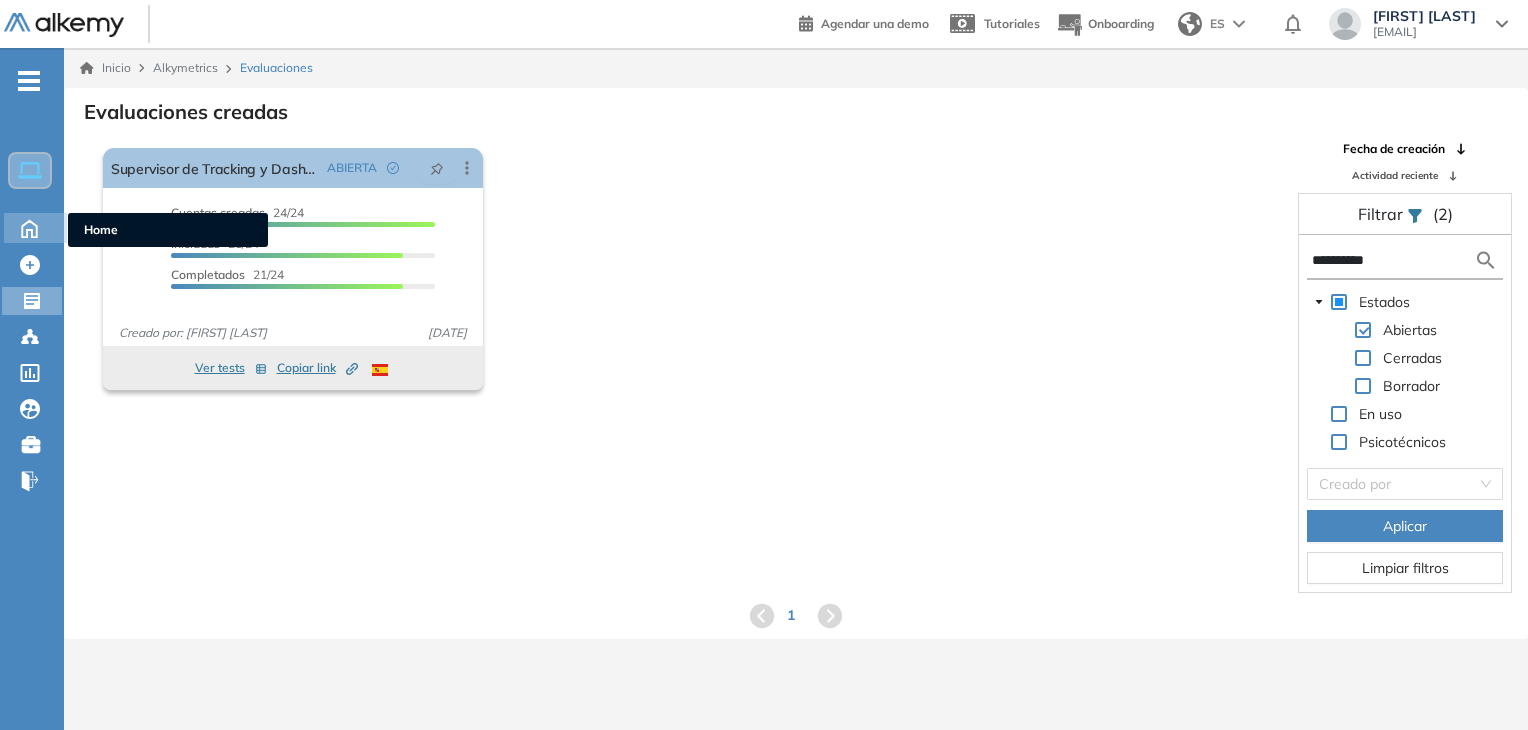 type on "**********" 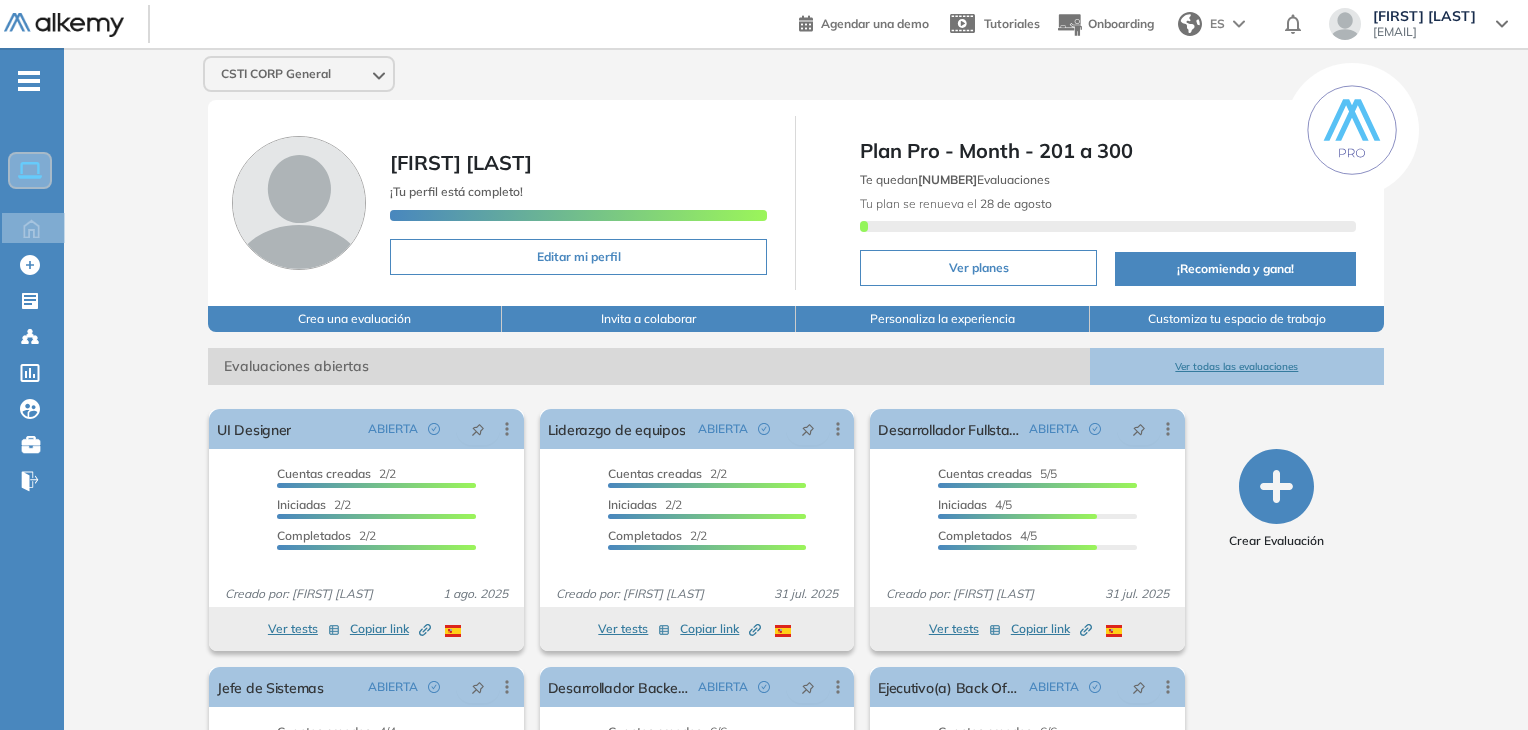 scroll, scrollTop: 202, scrollLeft: 0, axis: vertical 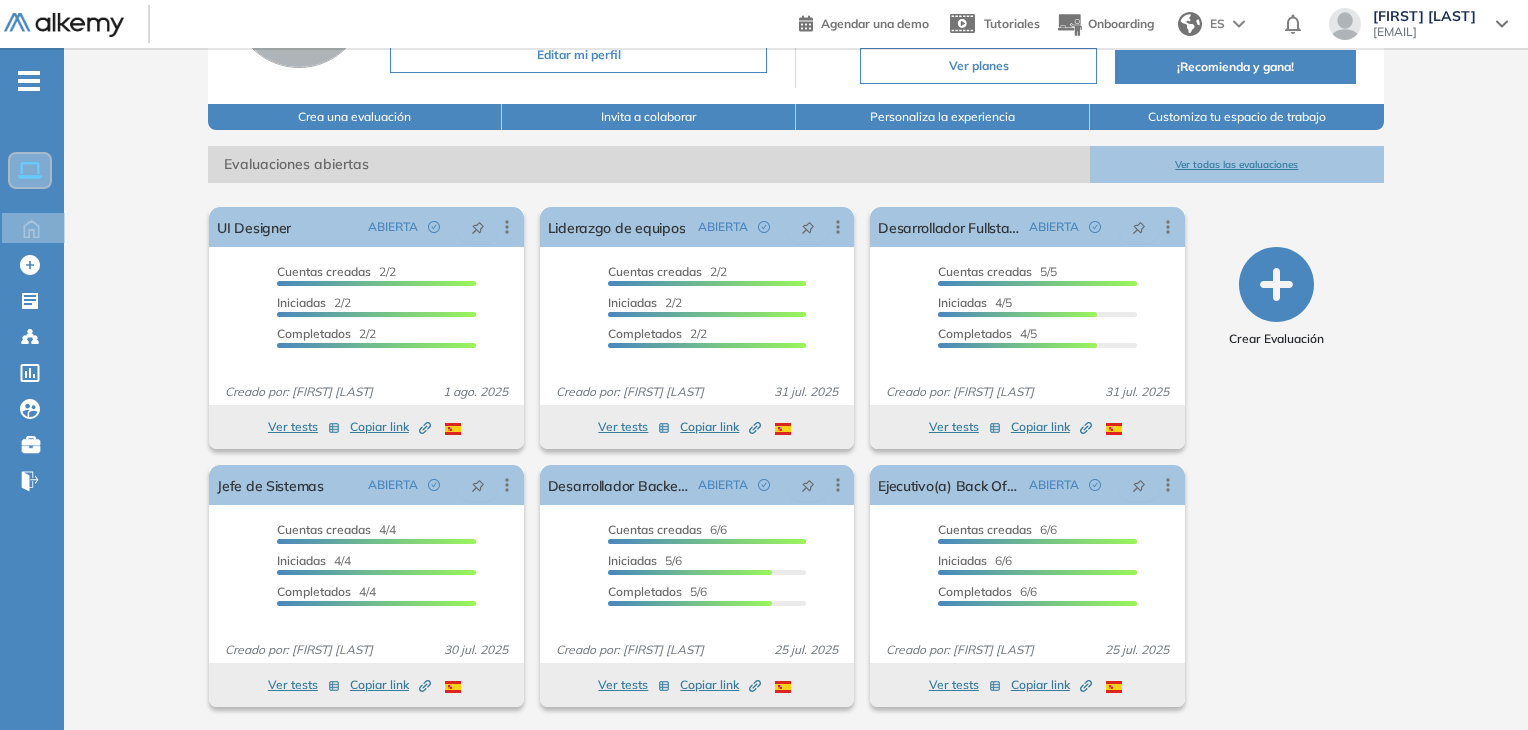 click on "Ver todas las evaluaciones" at bounding box center (1237, 164) 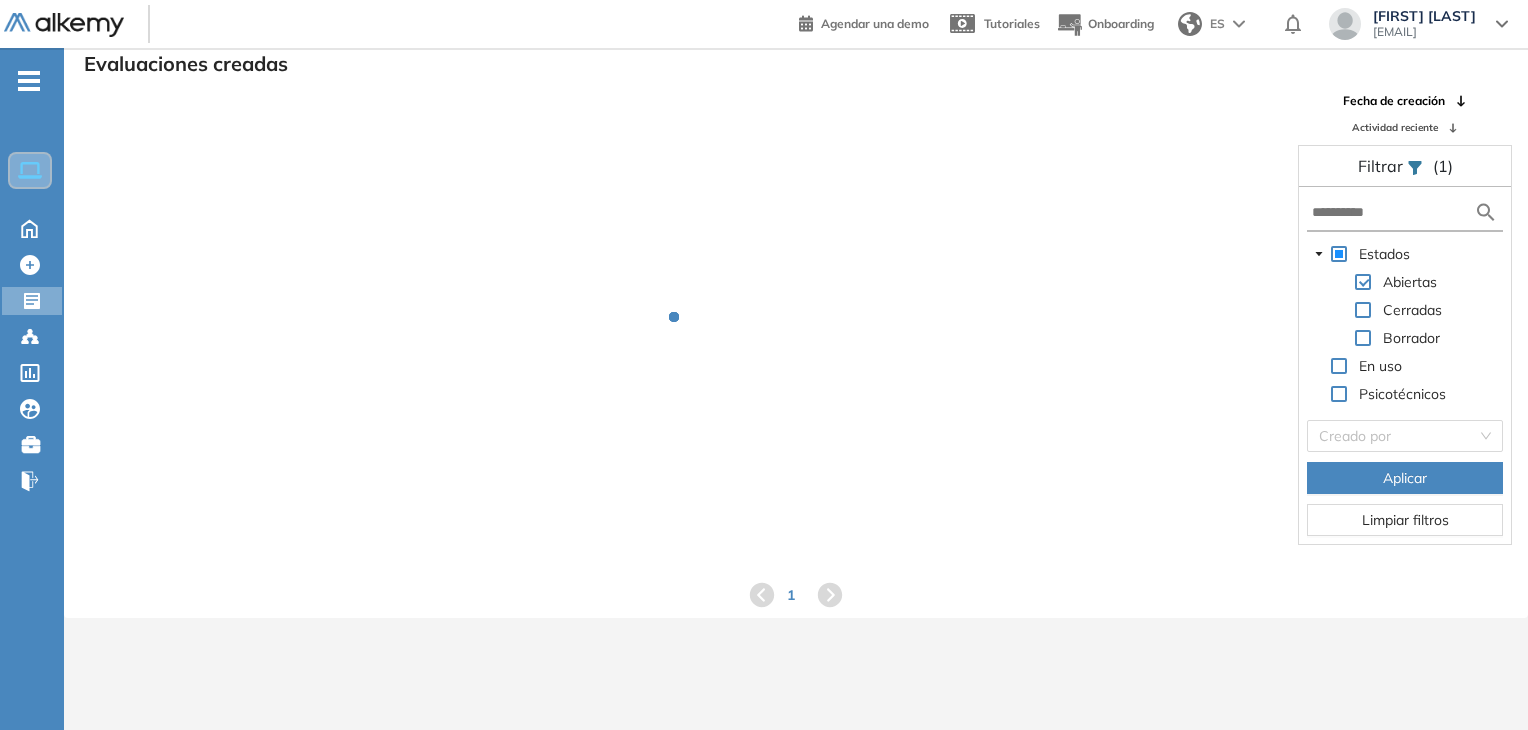 scroll, scrollTop: 48, scrollLeft: 0, axis: vertical 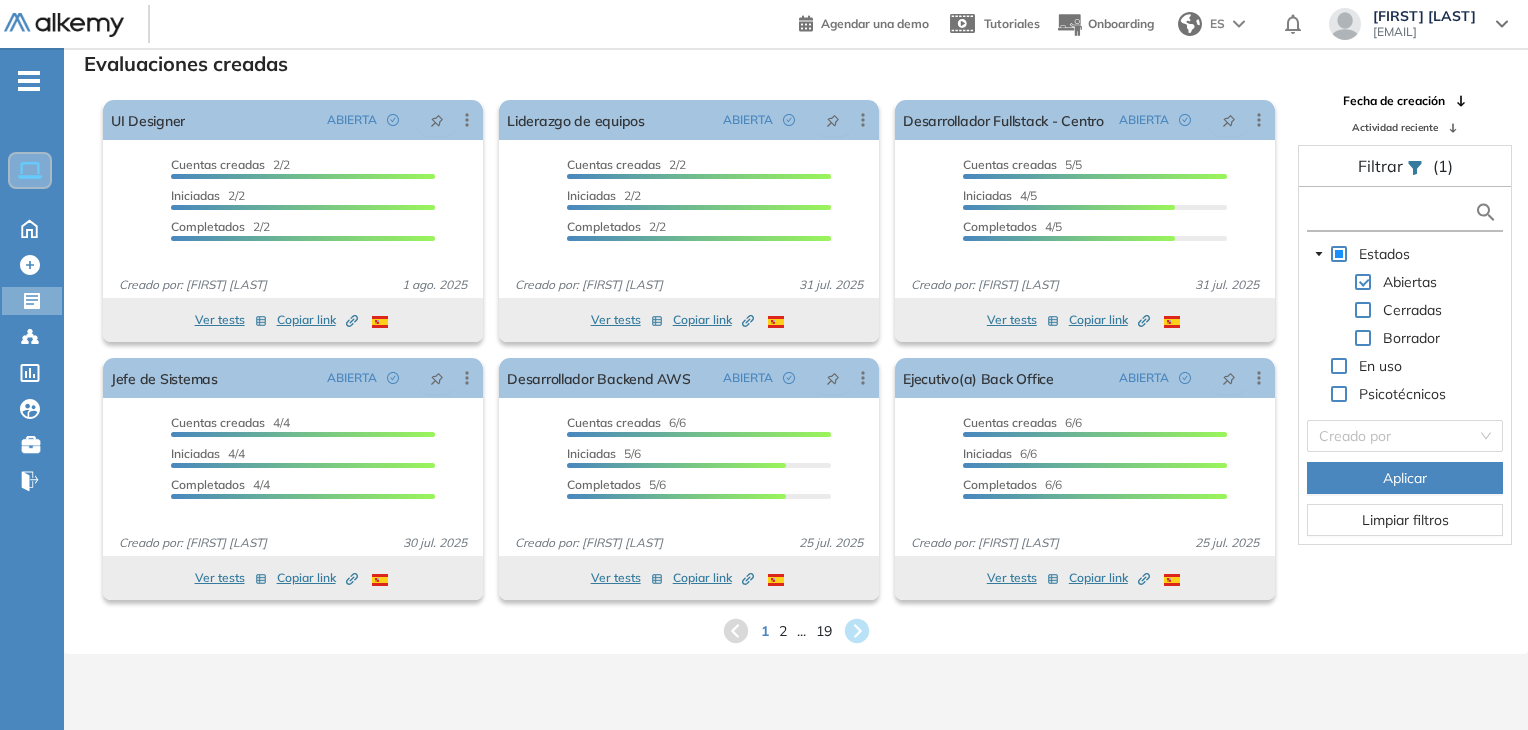 click at bounding box center [1393, 212] 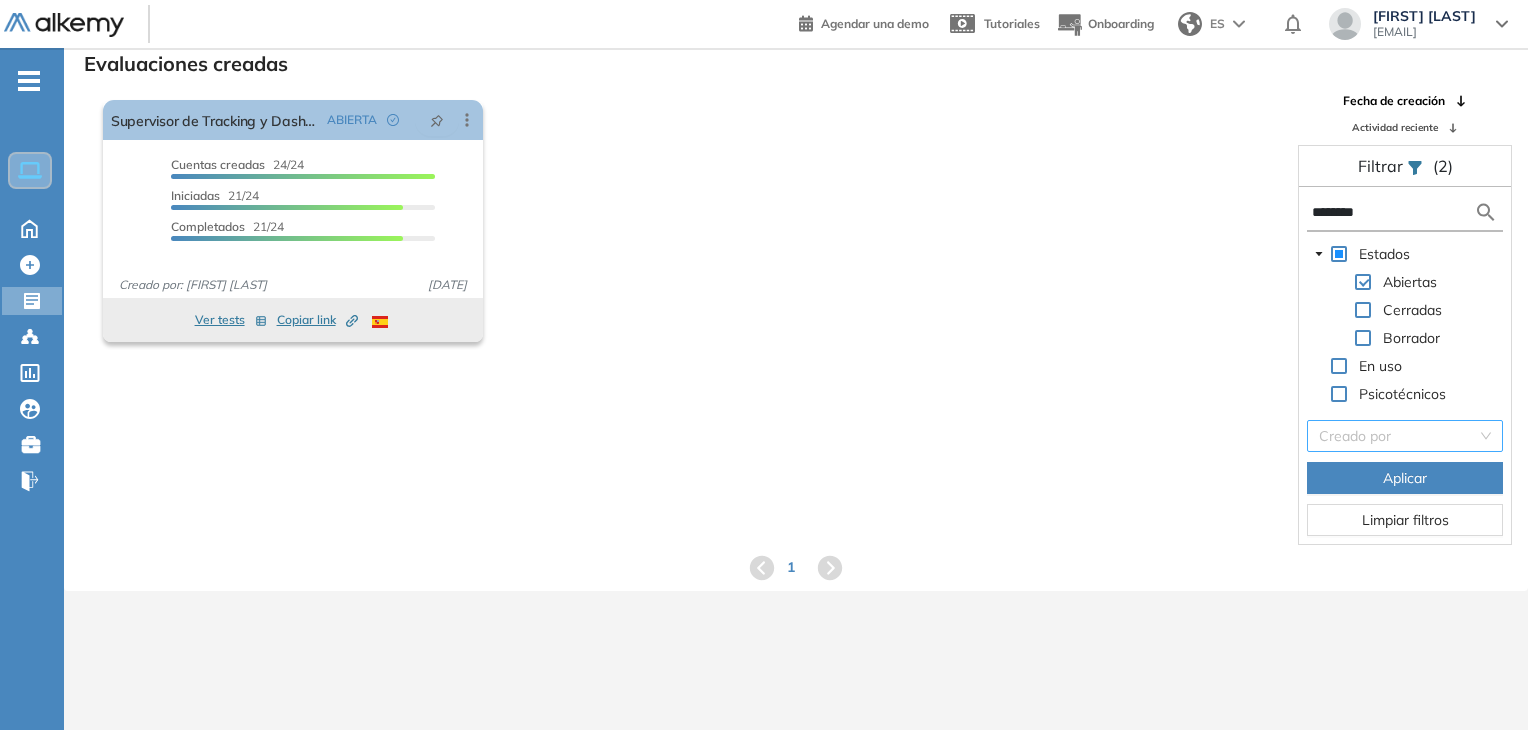 type on "********" 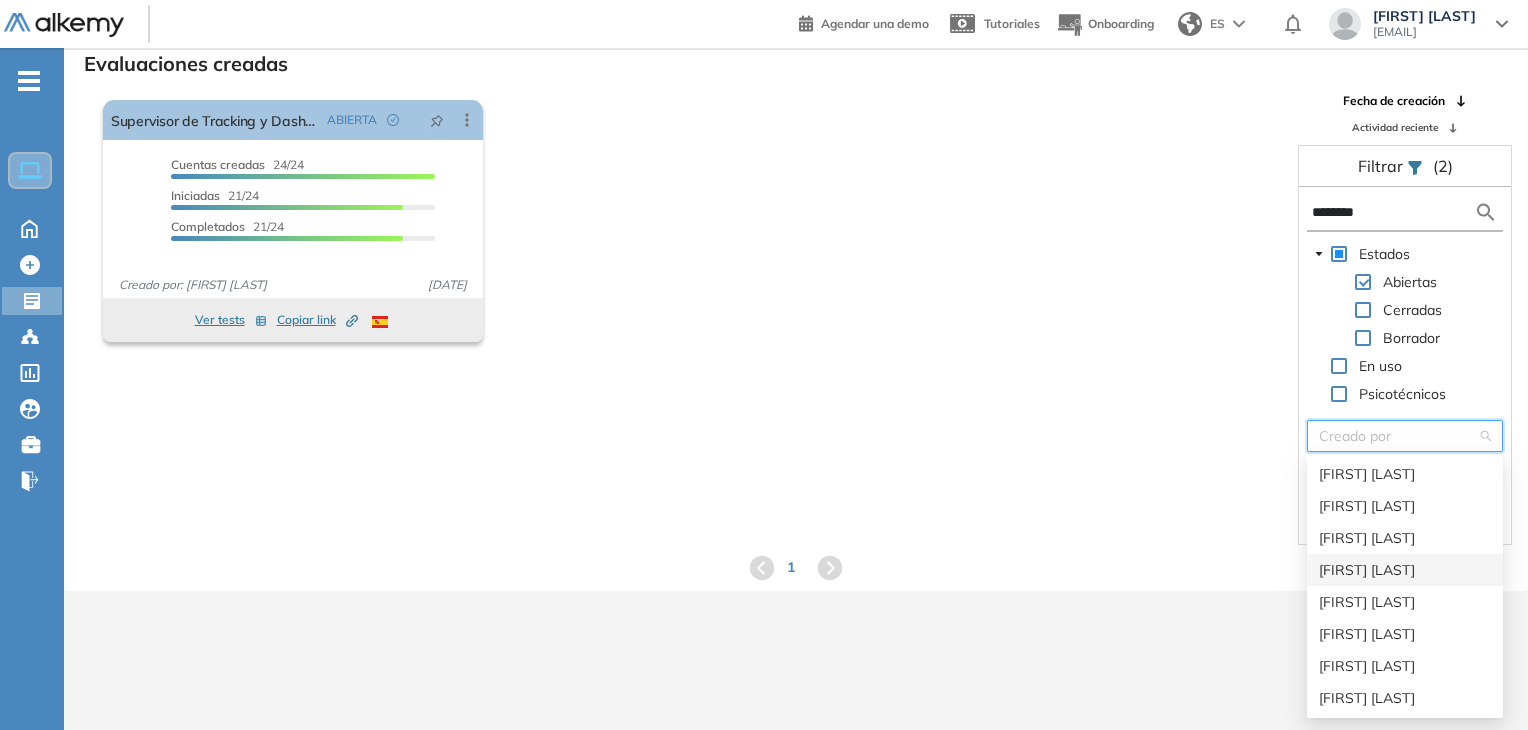 click on "[FIRST] [LAST]" at bounding box center (1405, 570) 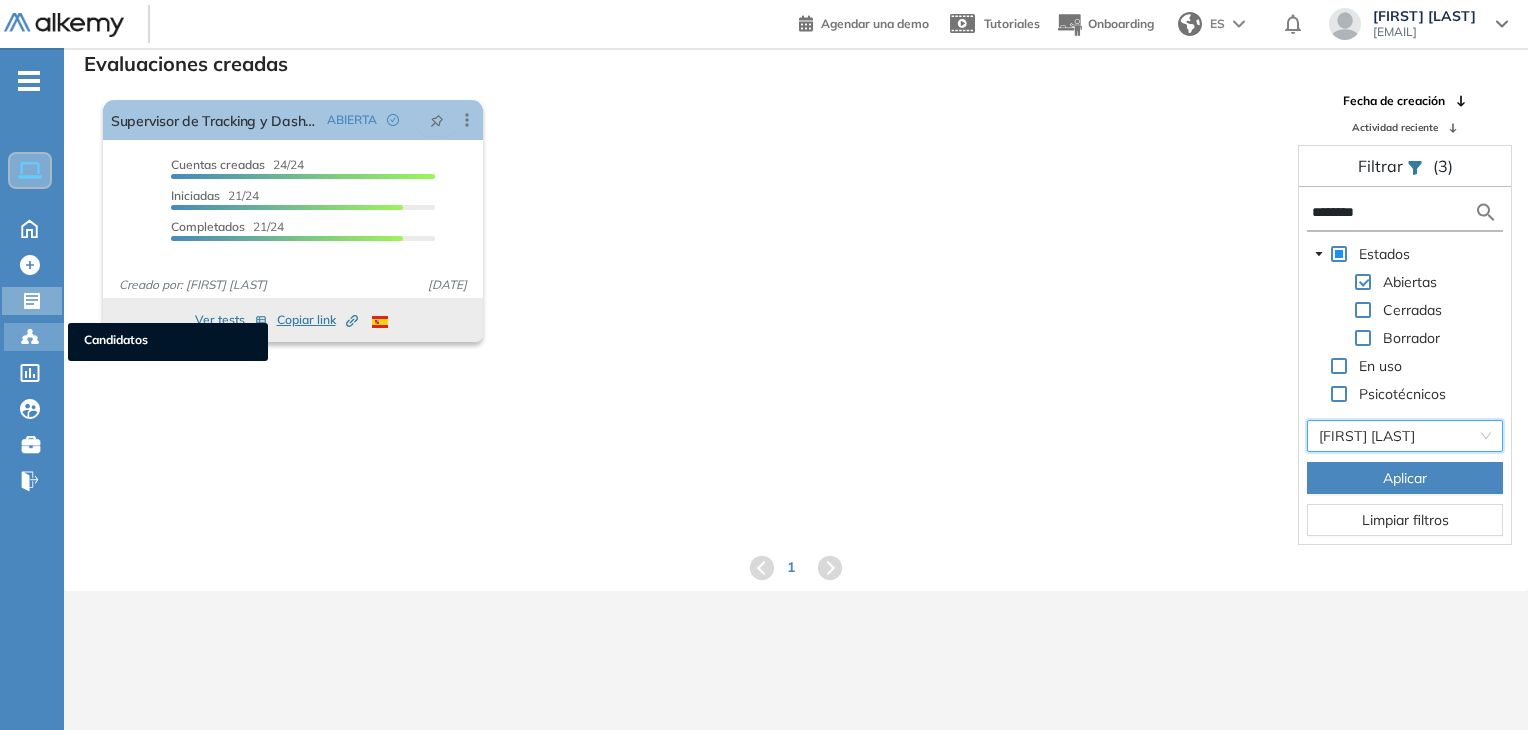 click 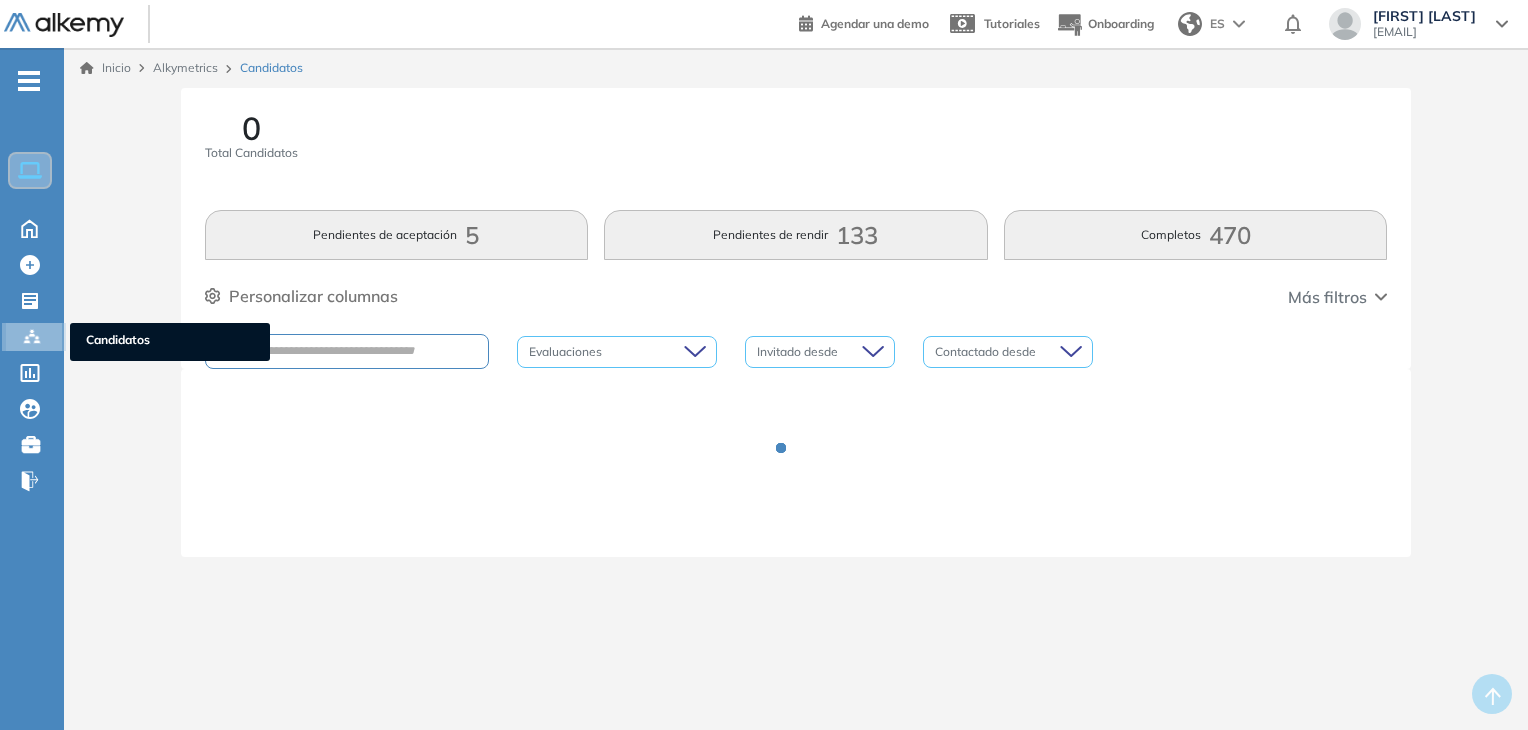 scroll, scrollTop: 0, scrollLeft: 0, axis: both 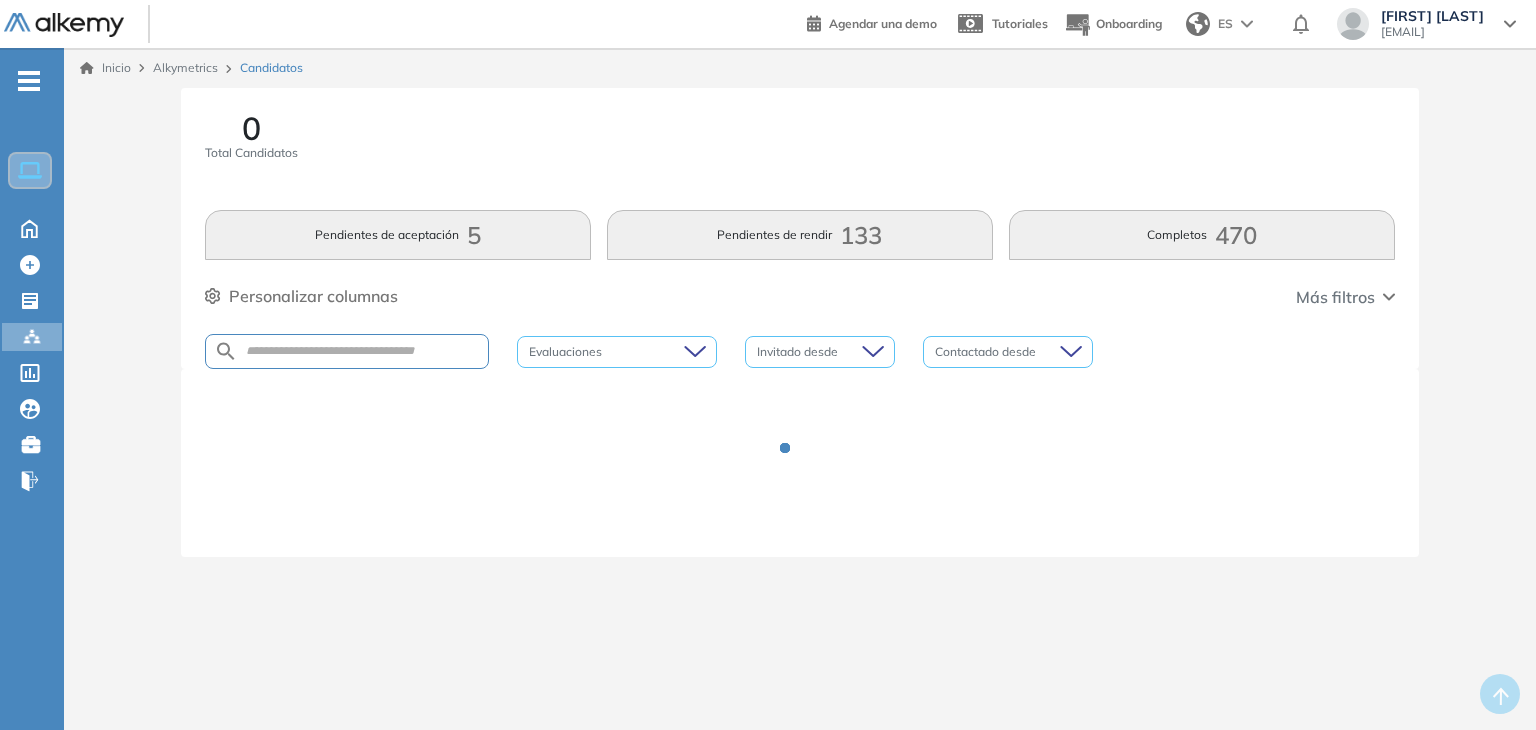 click at bounding box center [347, 351] 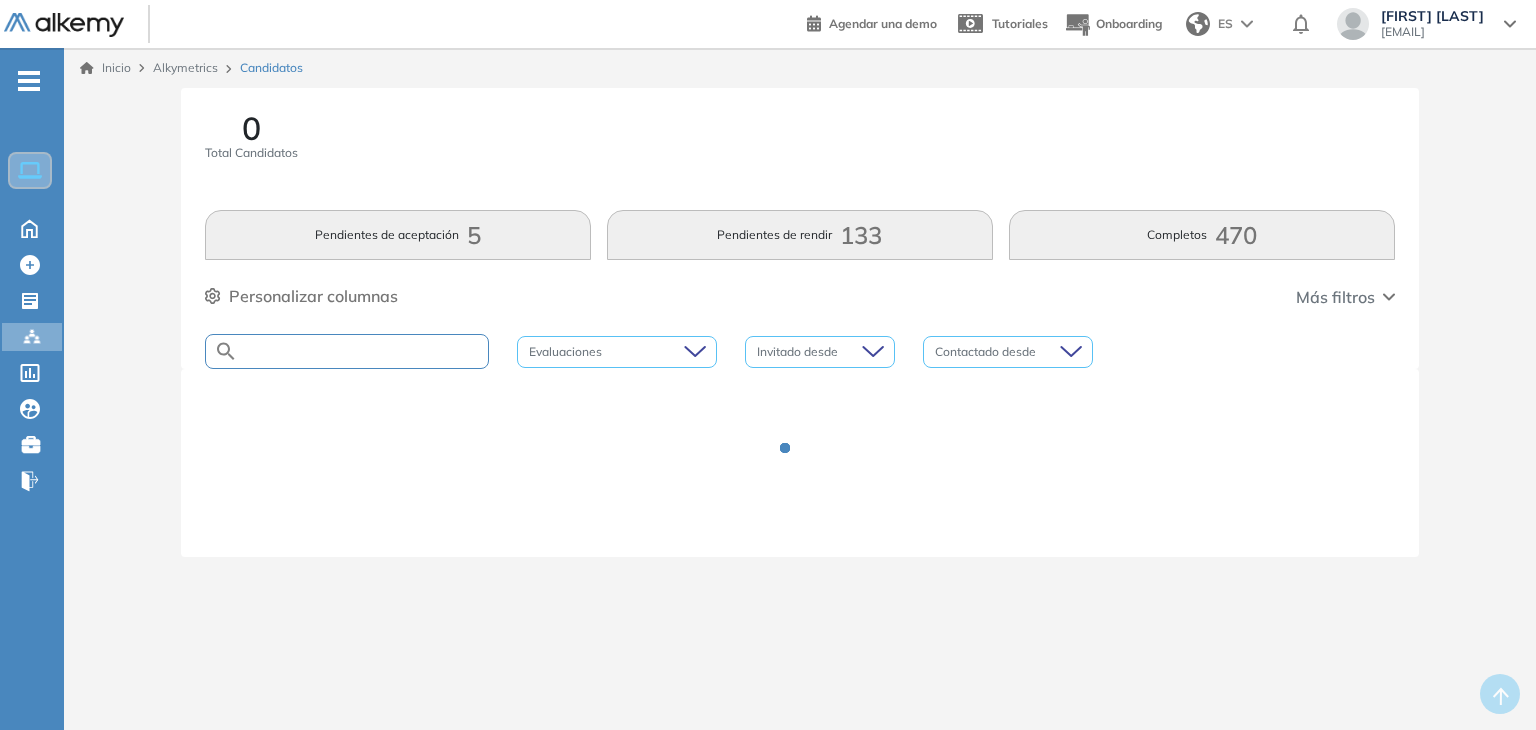 click at bounding box center (363, 351) 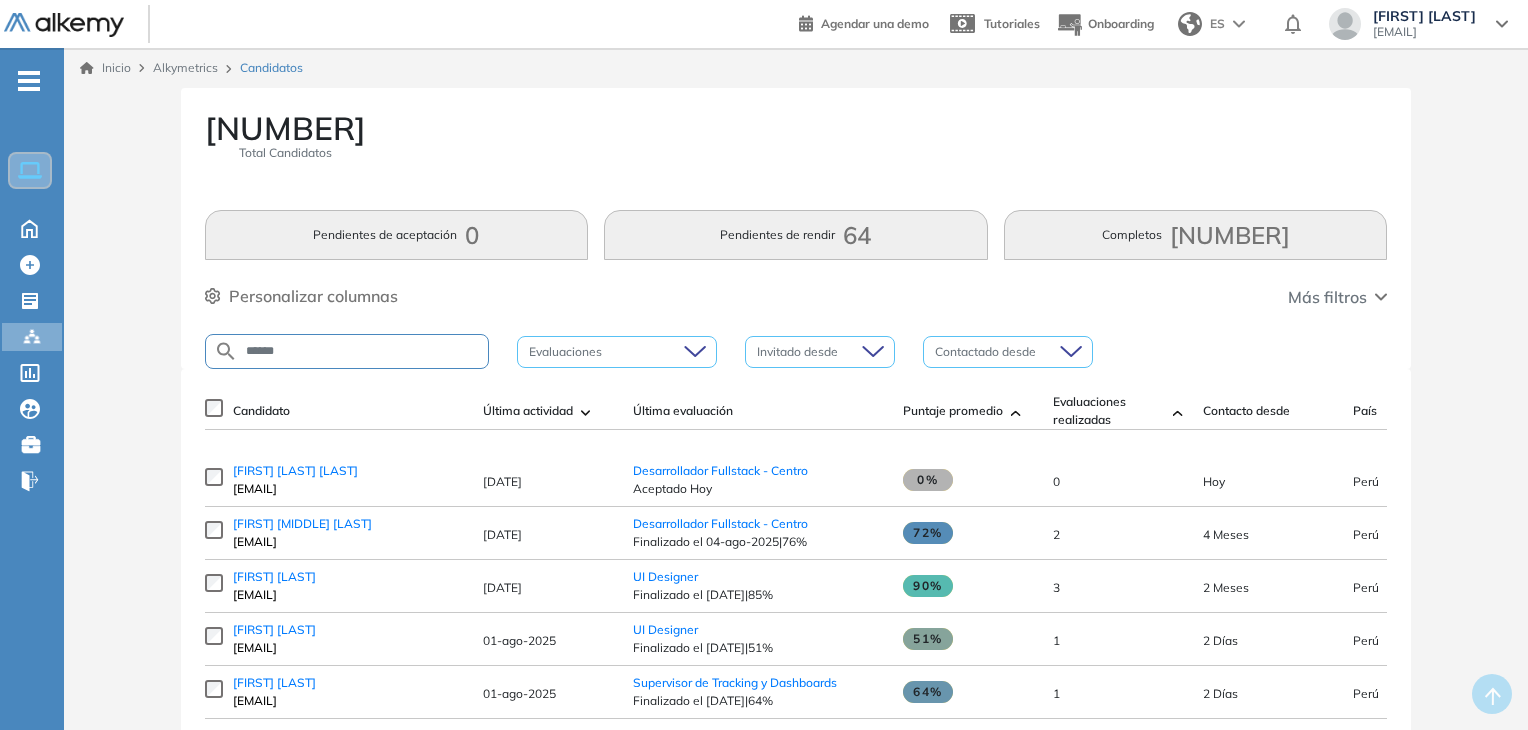 type on "******" 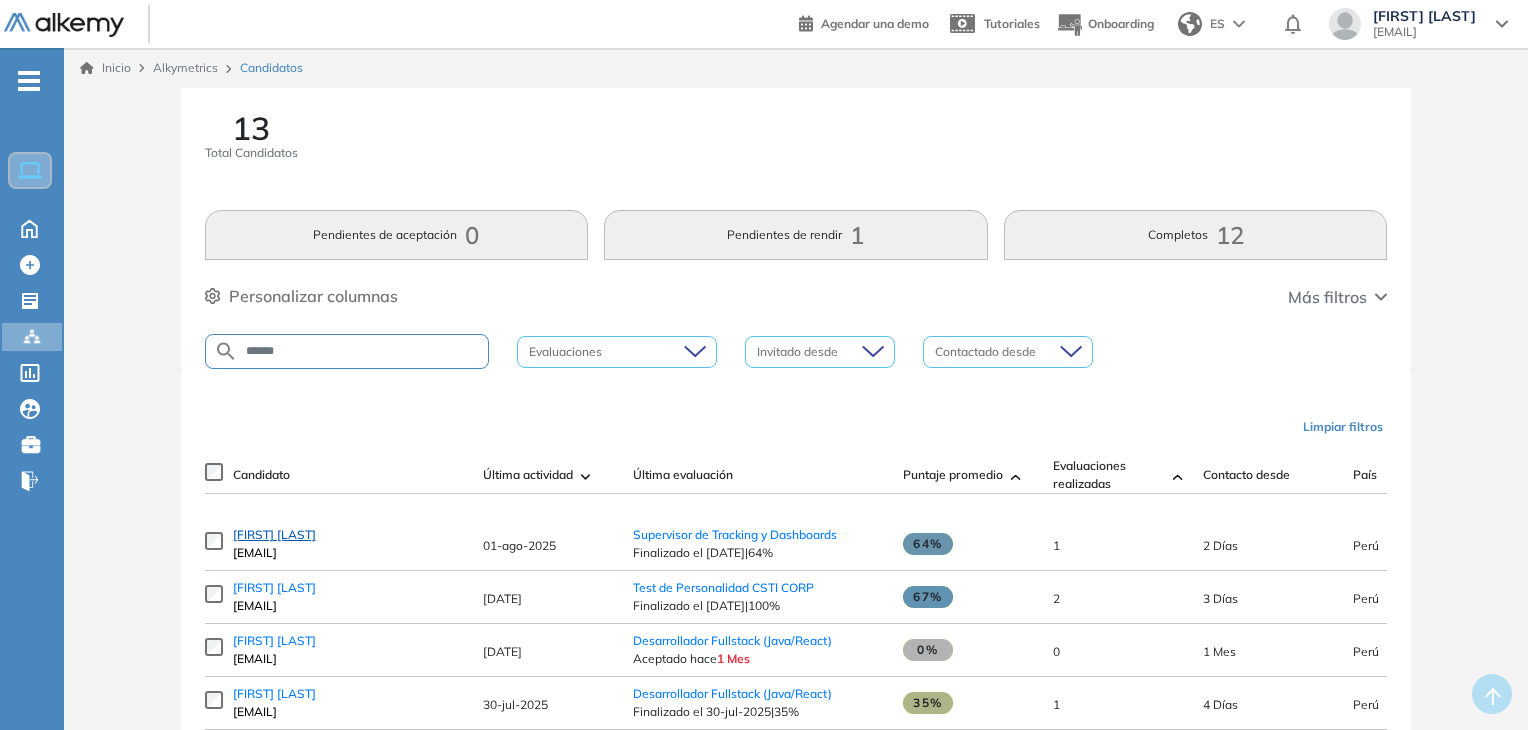 click on "[FIRST] [LAST]" at bounding box center [274, 534] 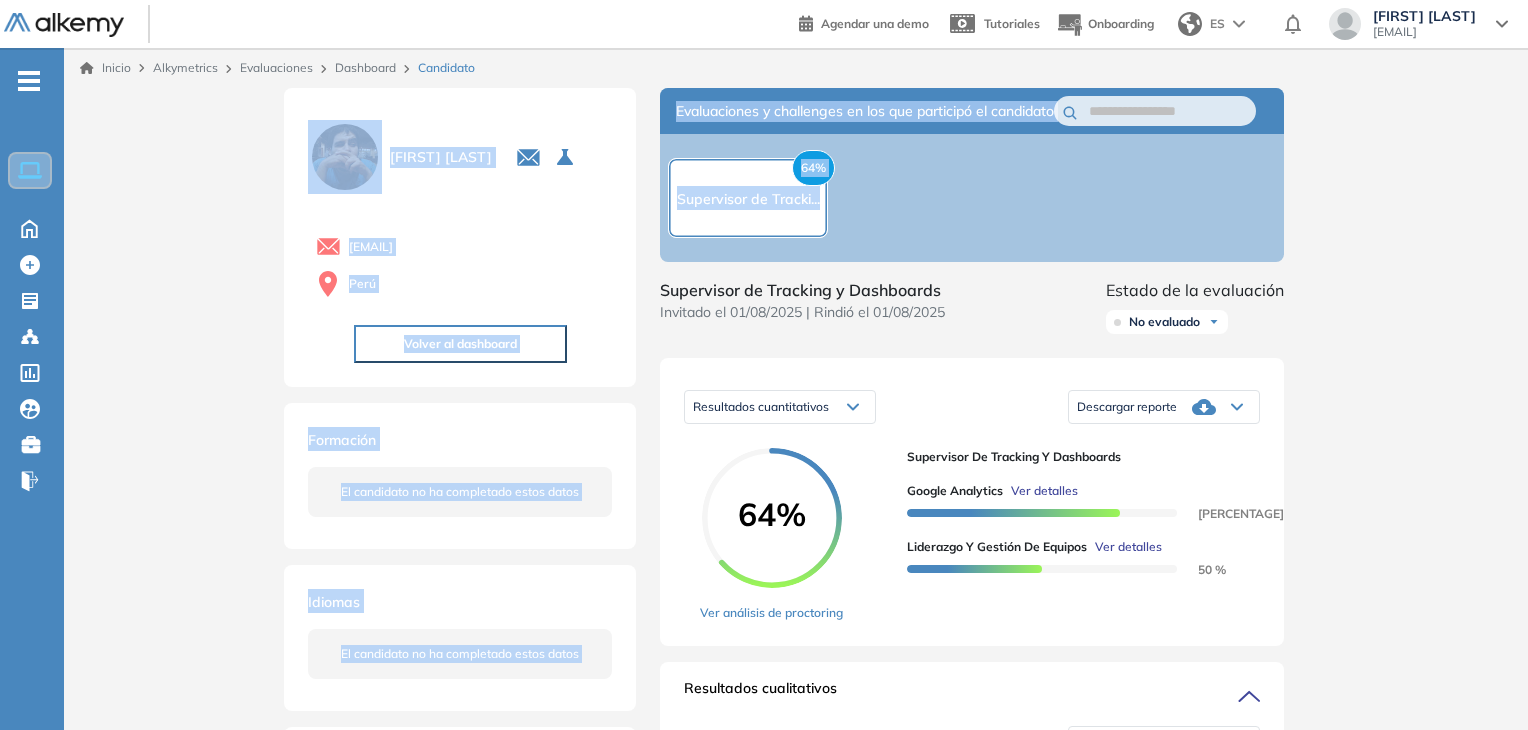 drag, startPoint x: 1524, startPoint y: 62, endPoint x: 1525, endPoint y: 254, distance: 192.00261 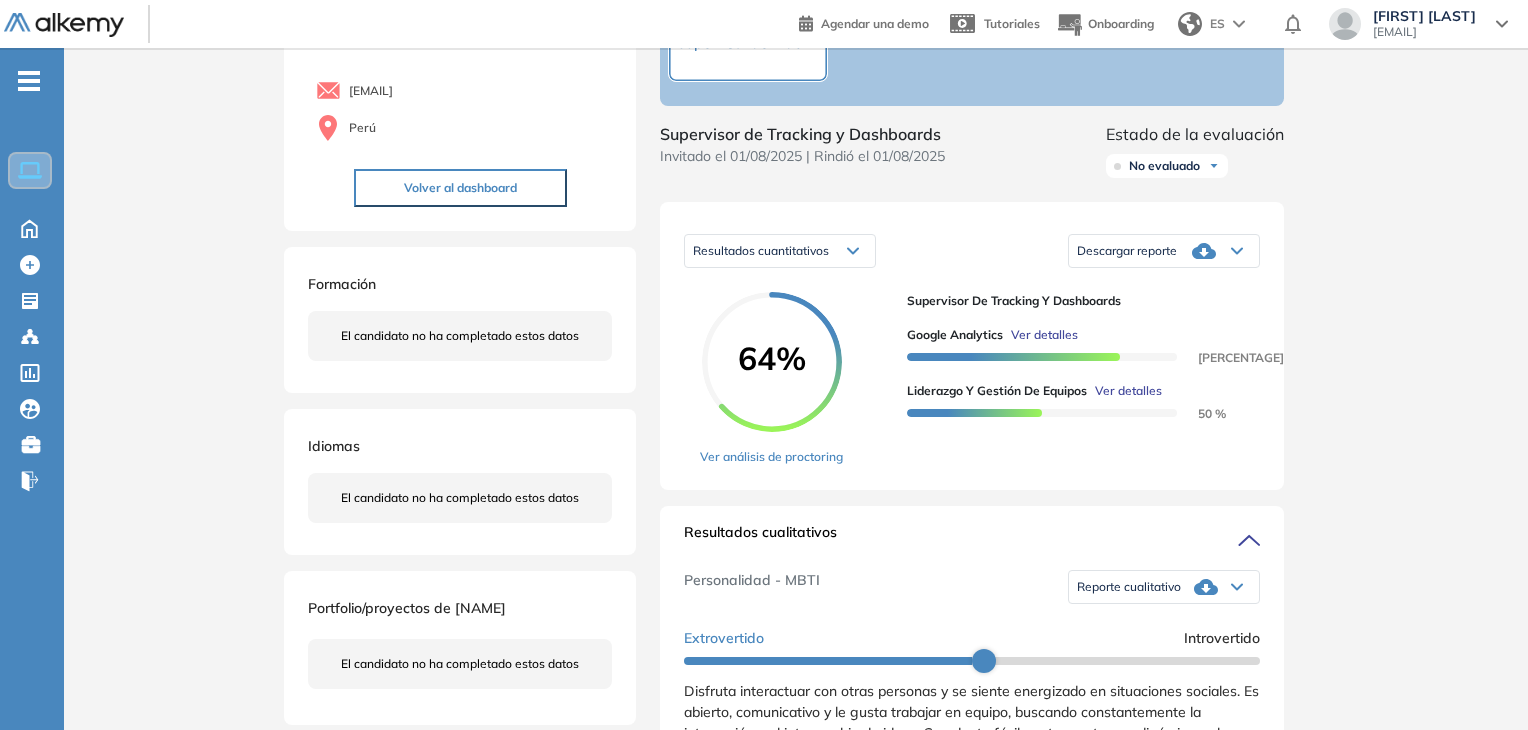 scroll, scrollTop: 152, scrollLeft: 0, axis: vertical 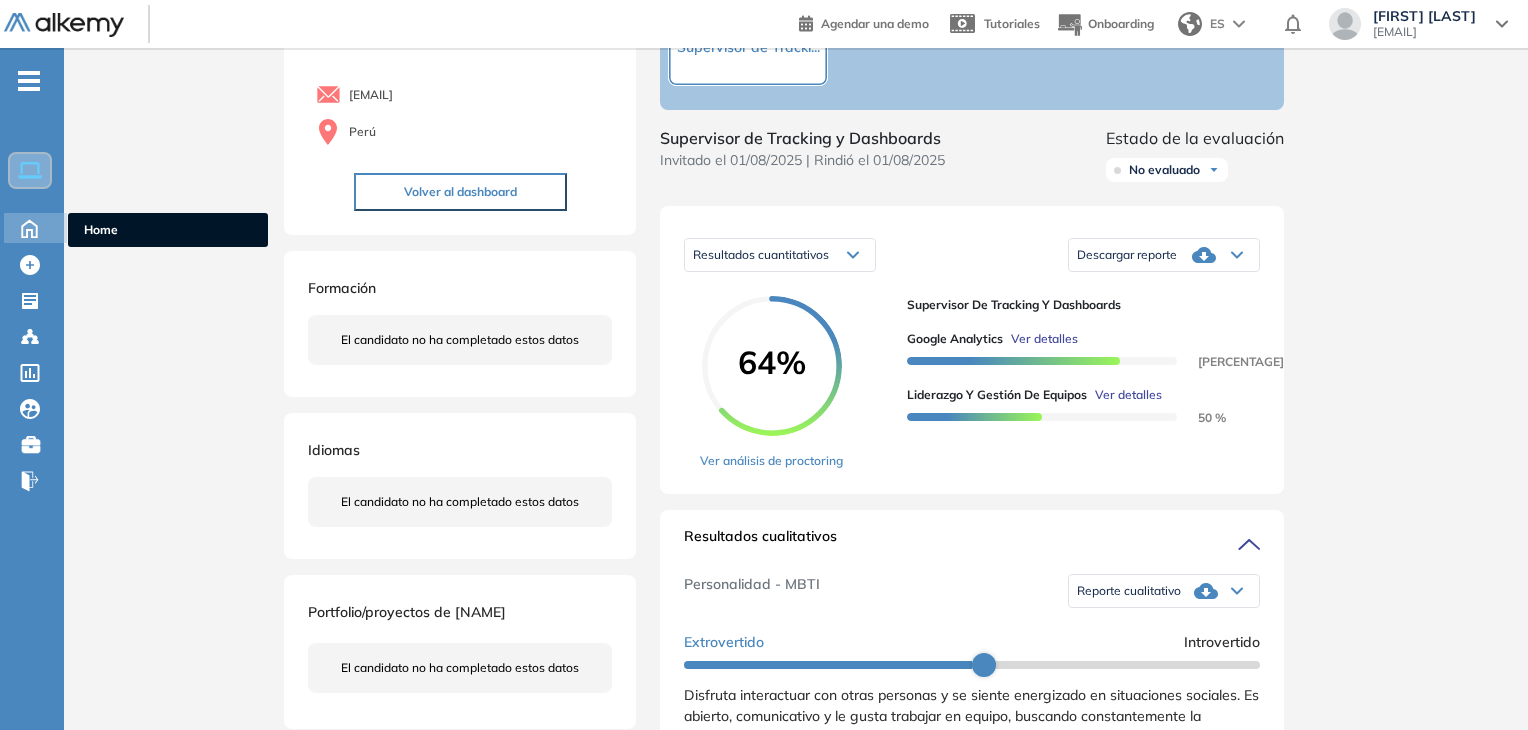 click 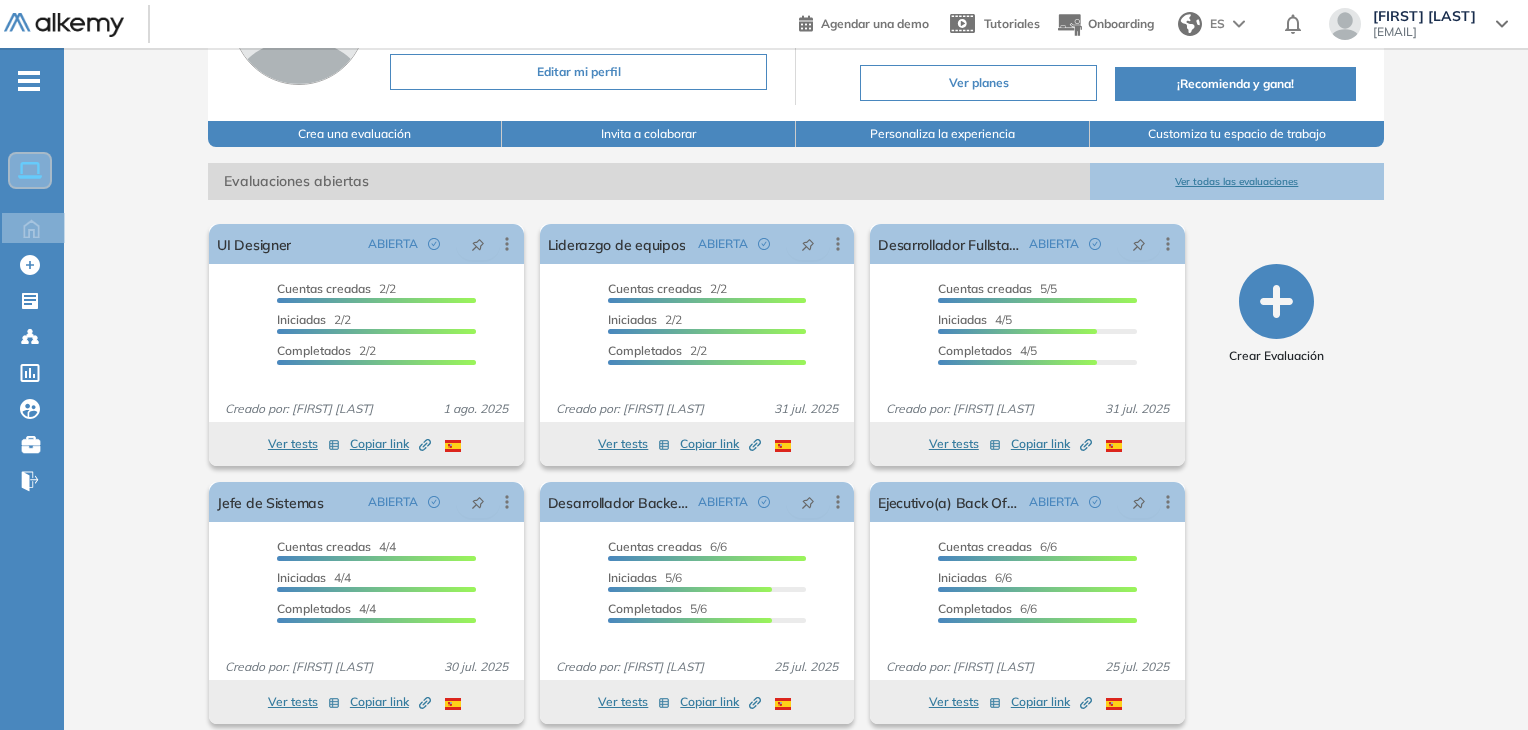 scroll, scrollTop: 176, scrollLeft: 0, axis: vertical 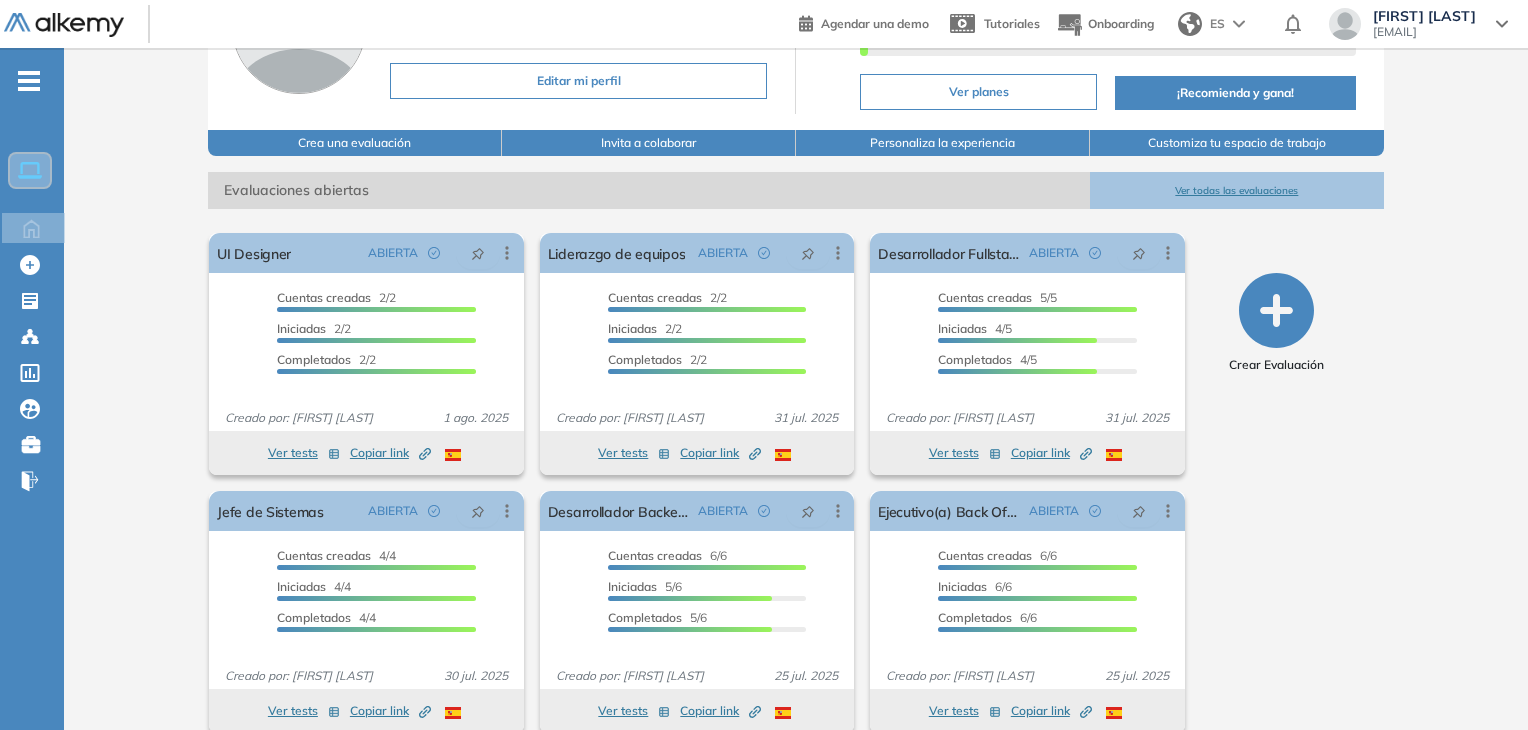 click on "Ver todas las evaluaciones" at bounding box center (1237, 190) 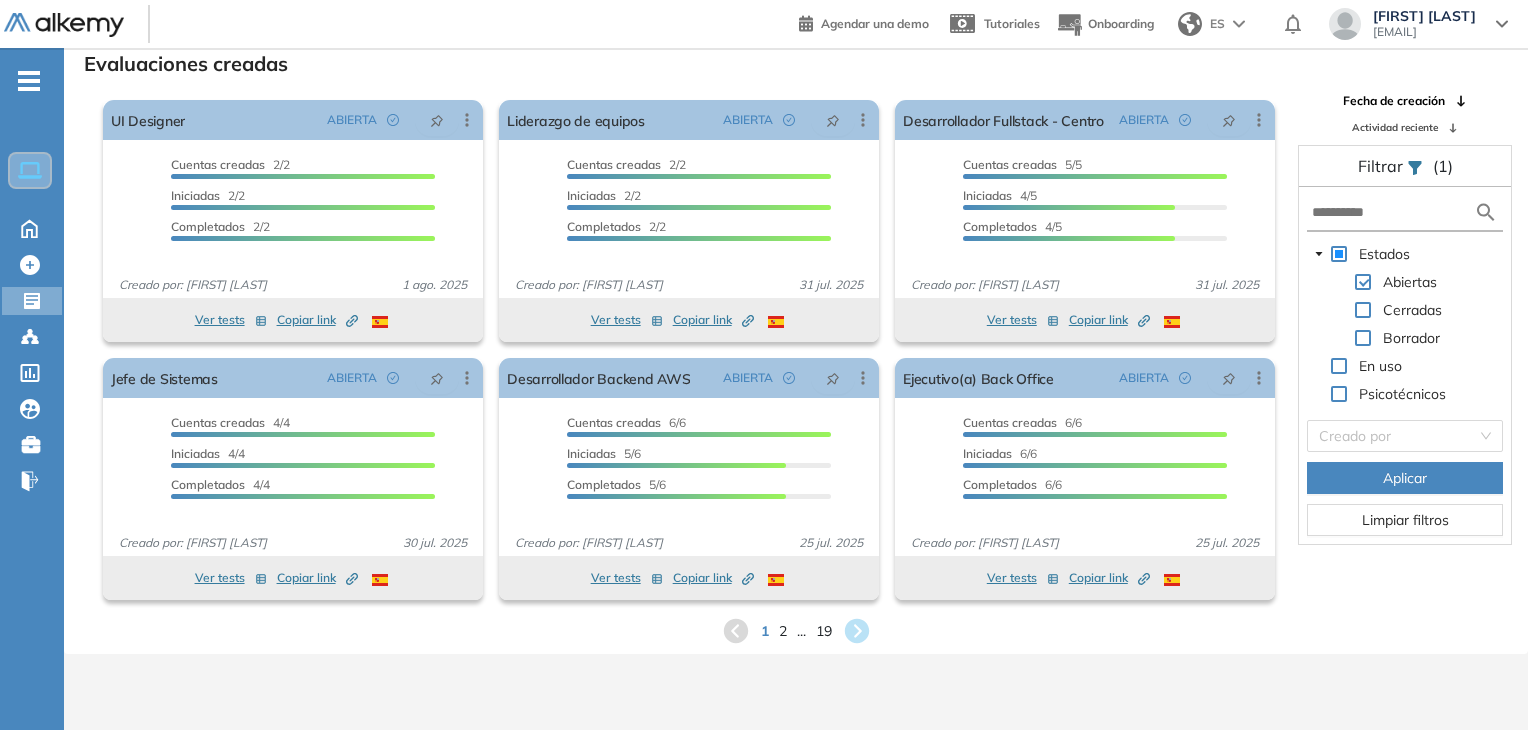 click on "[PAGINATION]" at bounding box center [796, 631] 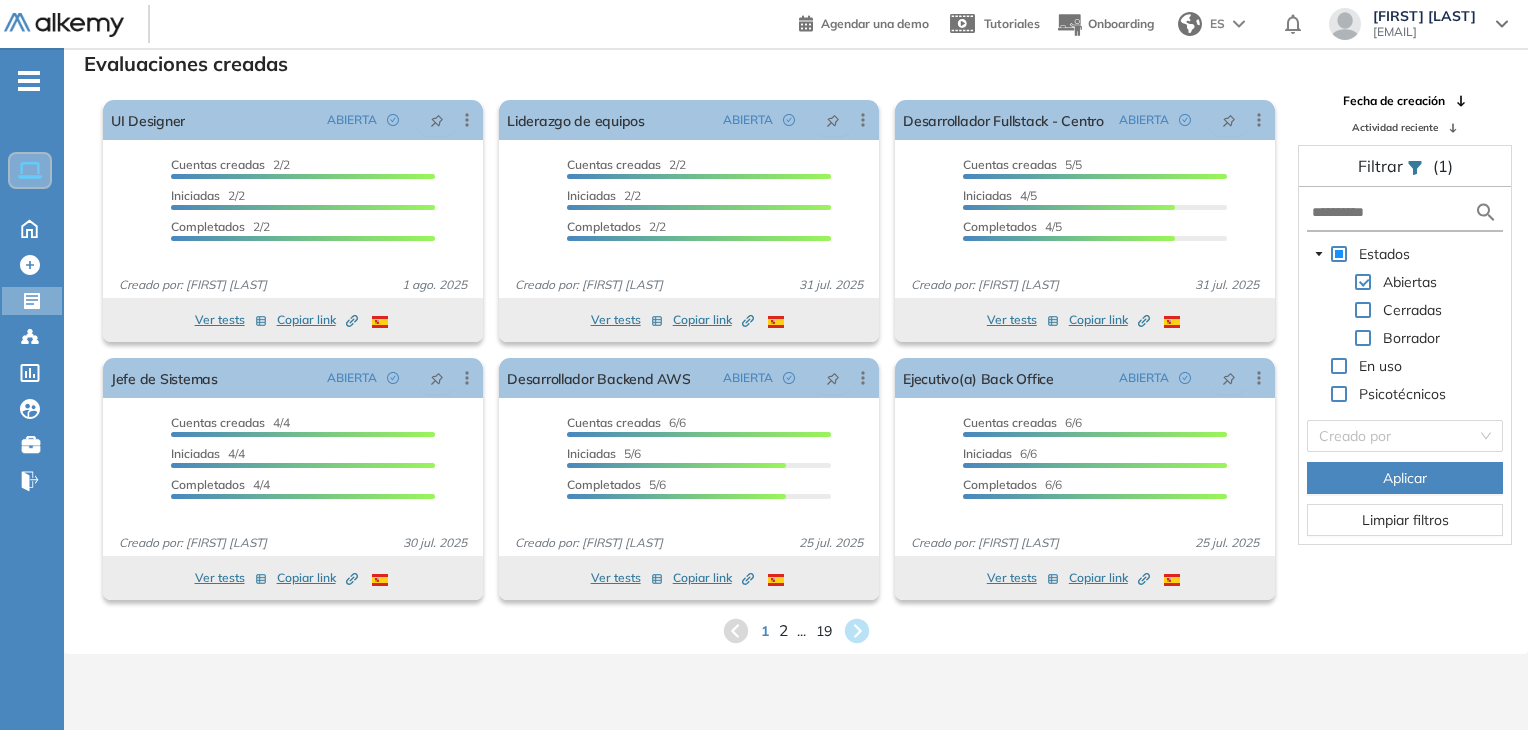 click on "2" at bounding box center [782, 630] 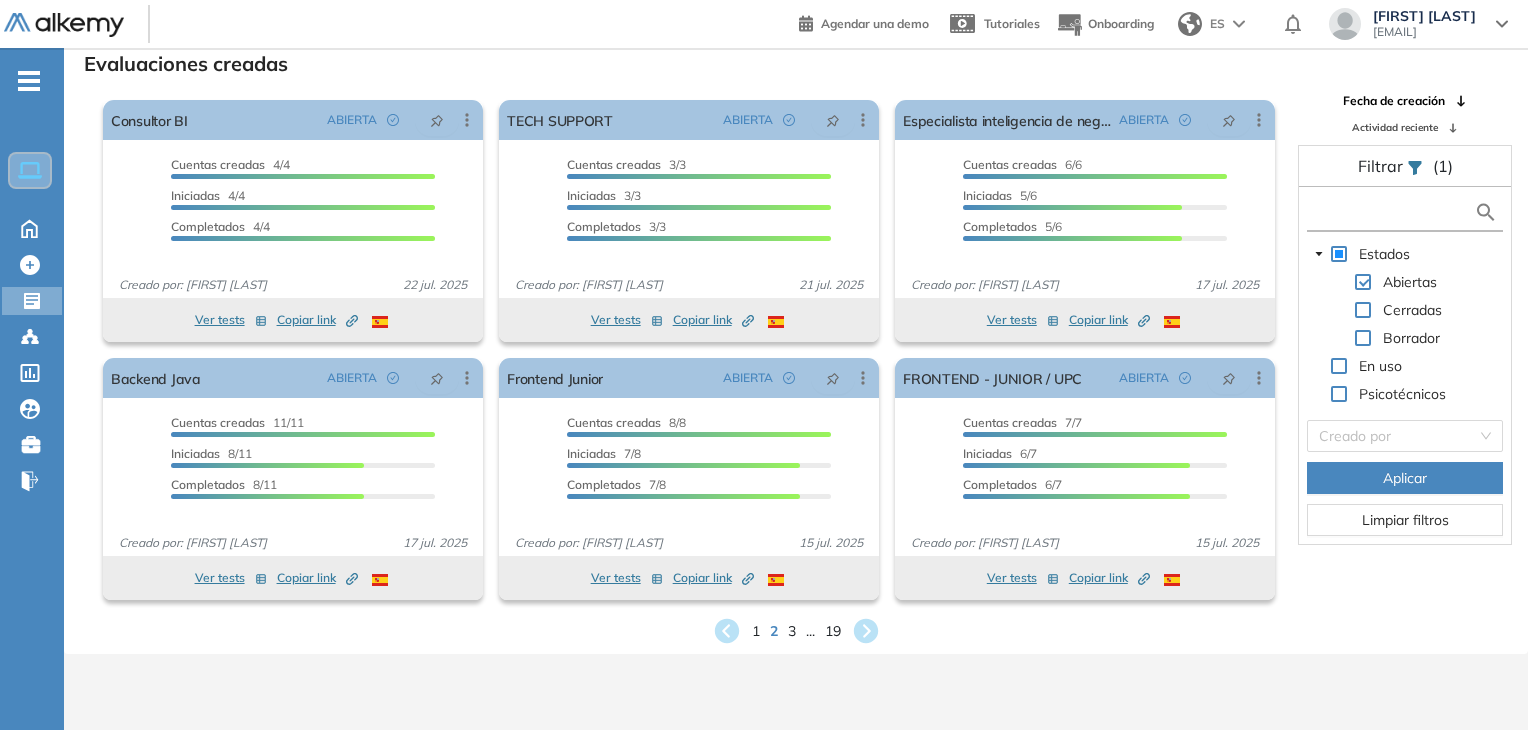 click at bounding box center [1393, 212] 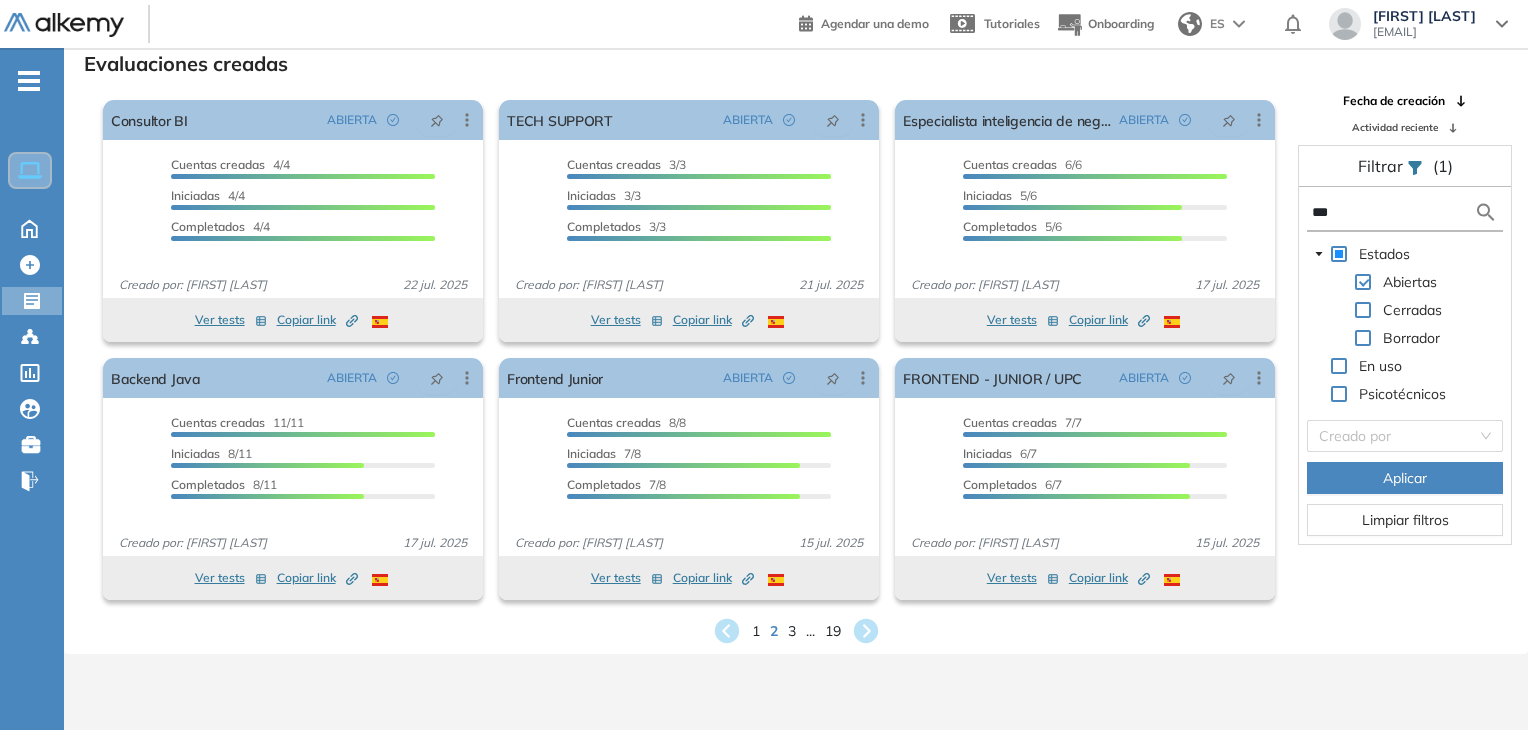 type on "***" 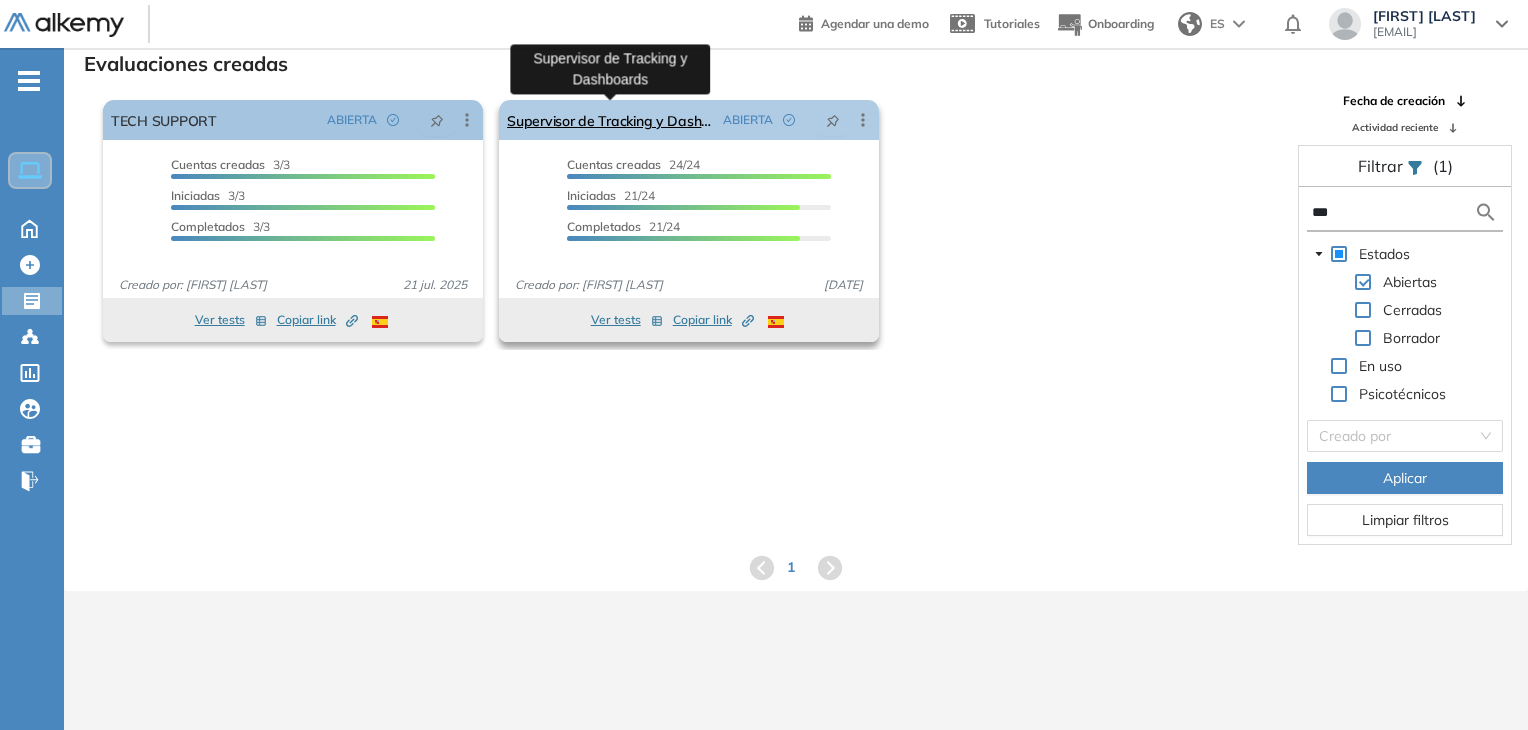 click on "Supervisor de Tracking y Dashboards" at bounding box center (611, 120) 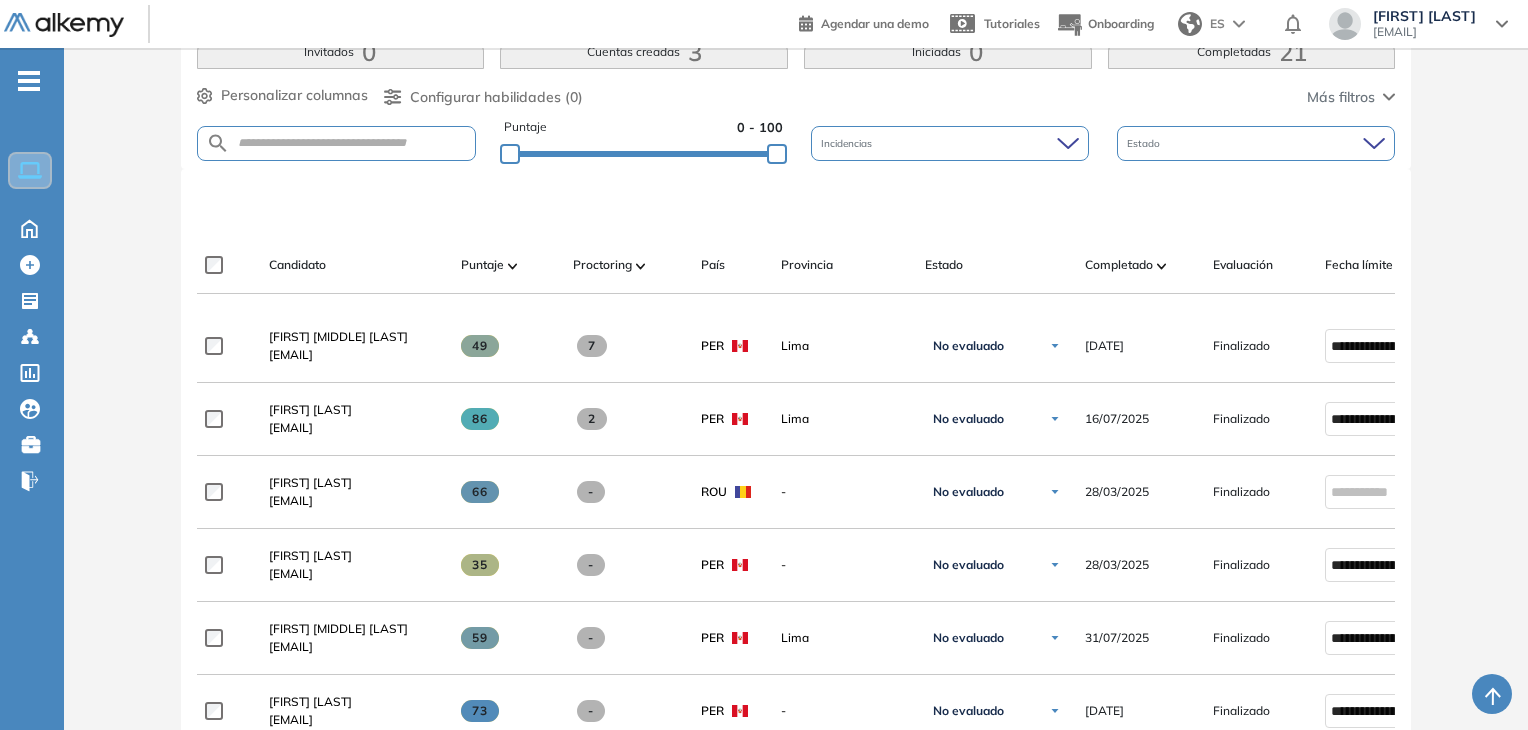 scroll, scrollTop: 339, scrollLeft: 0, axis: vertical 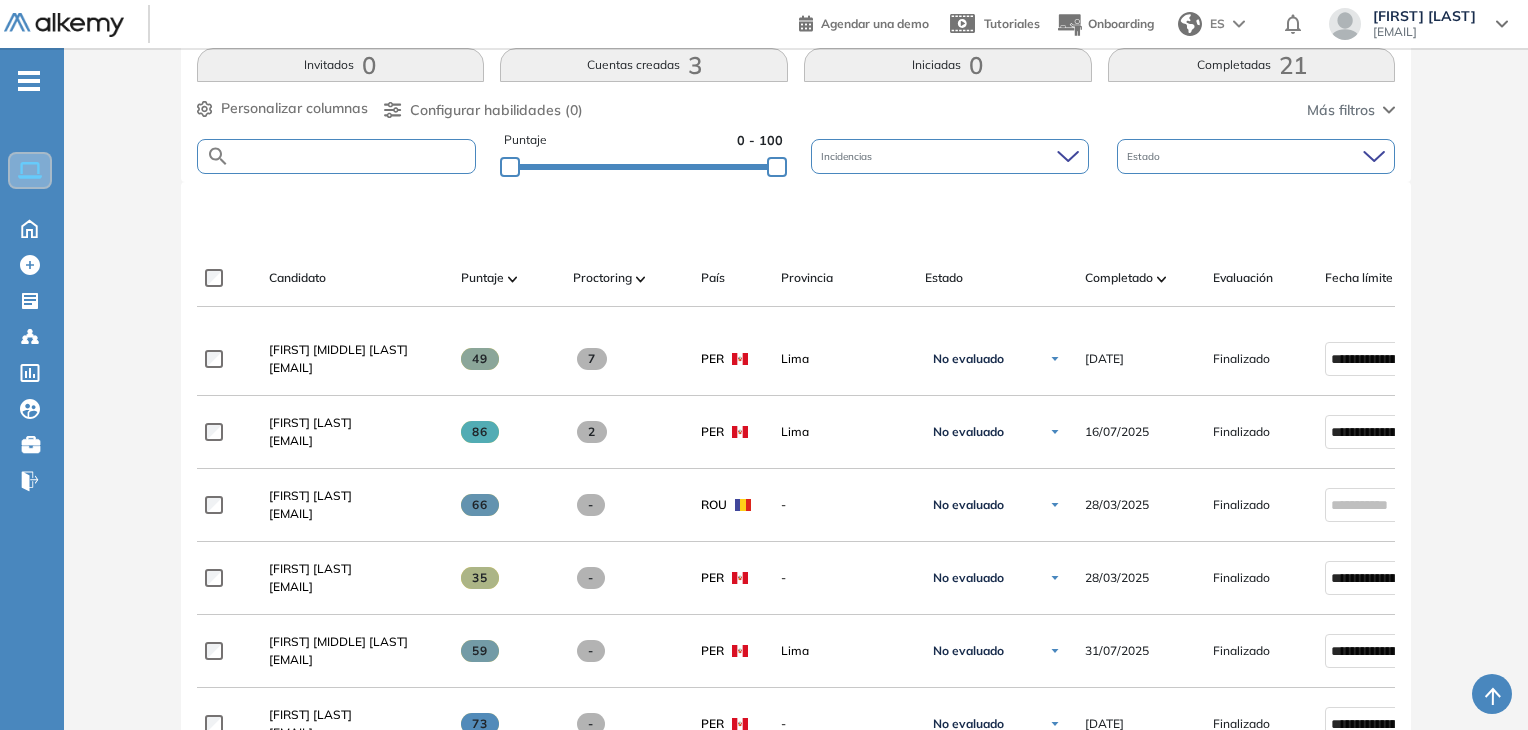 click at bounding box center (353, 156) 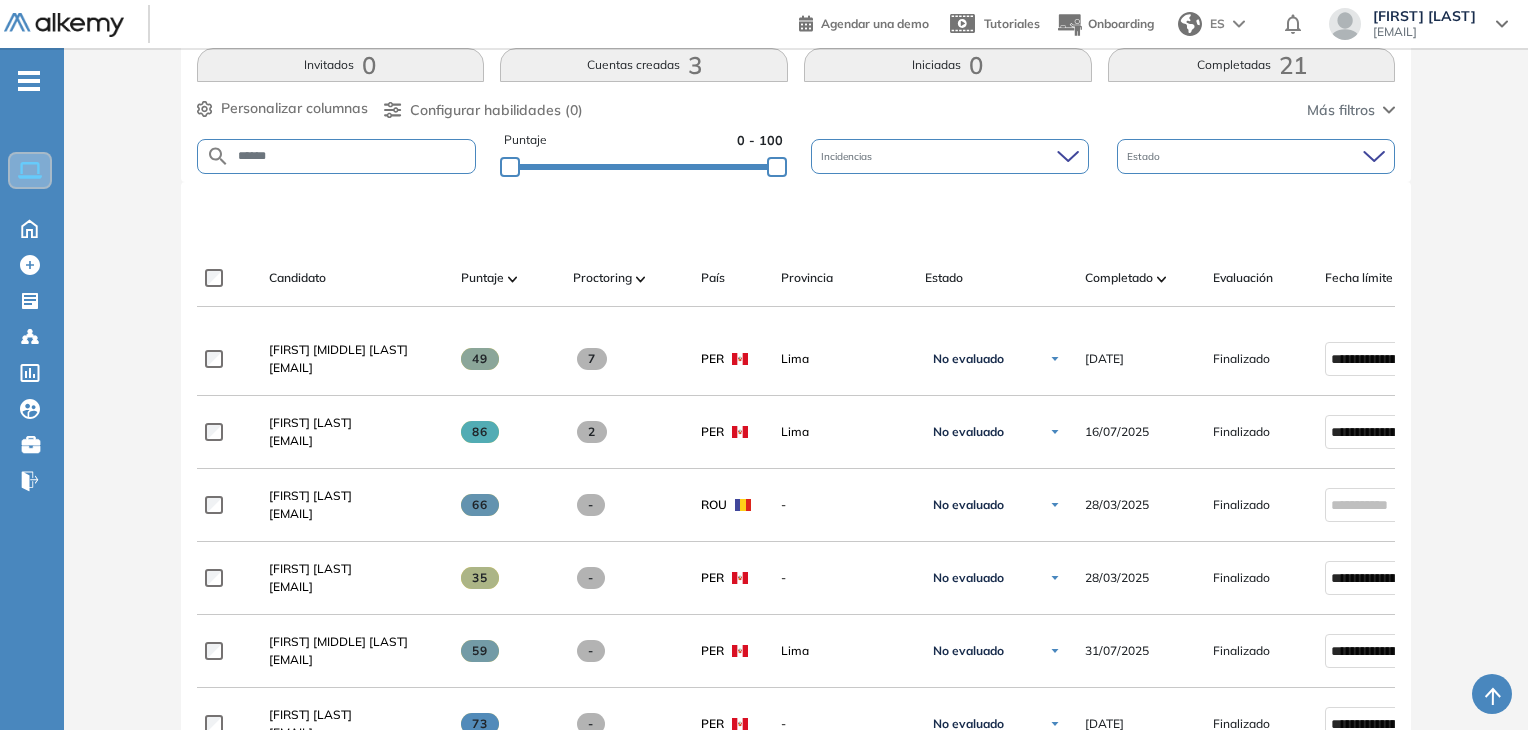 type on "******" 